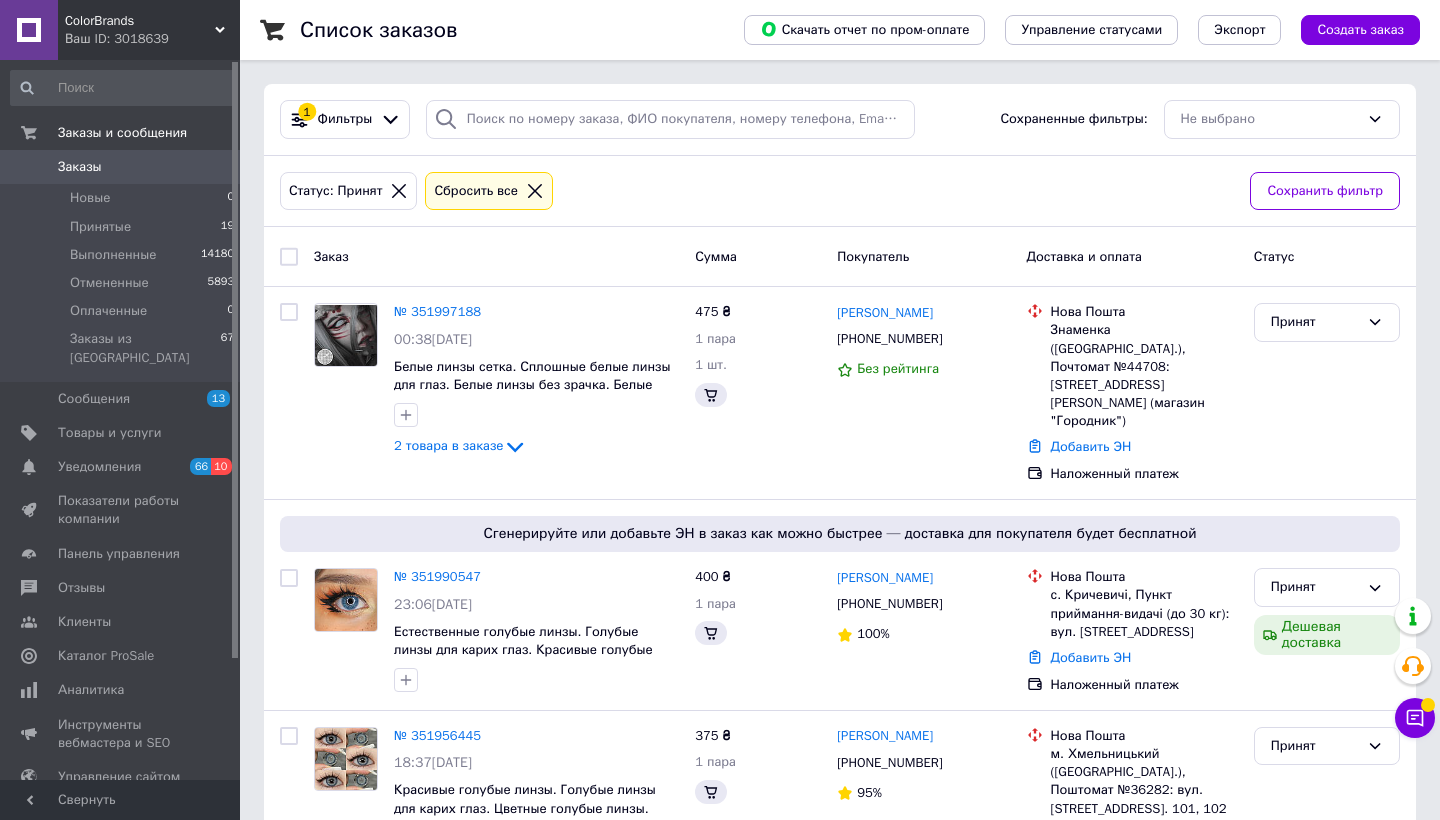 scroll, scrollTop: 0, scrollLeft: 0, axis: both 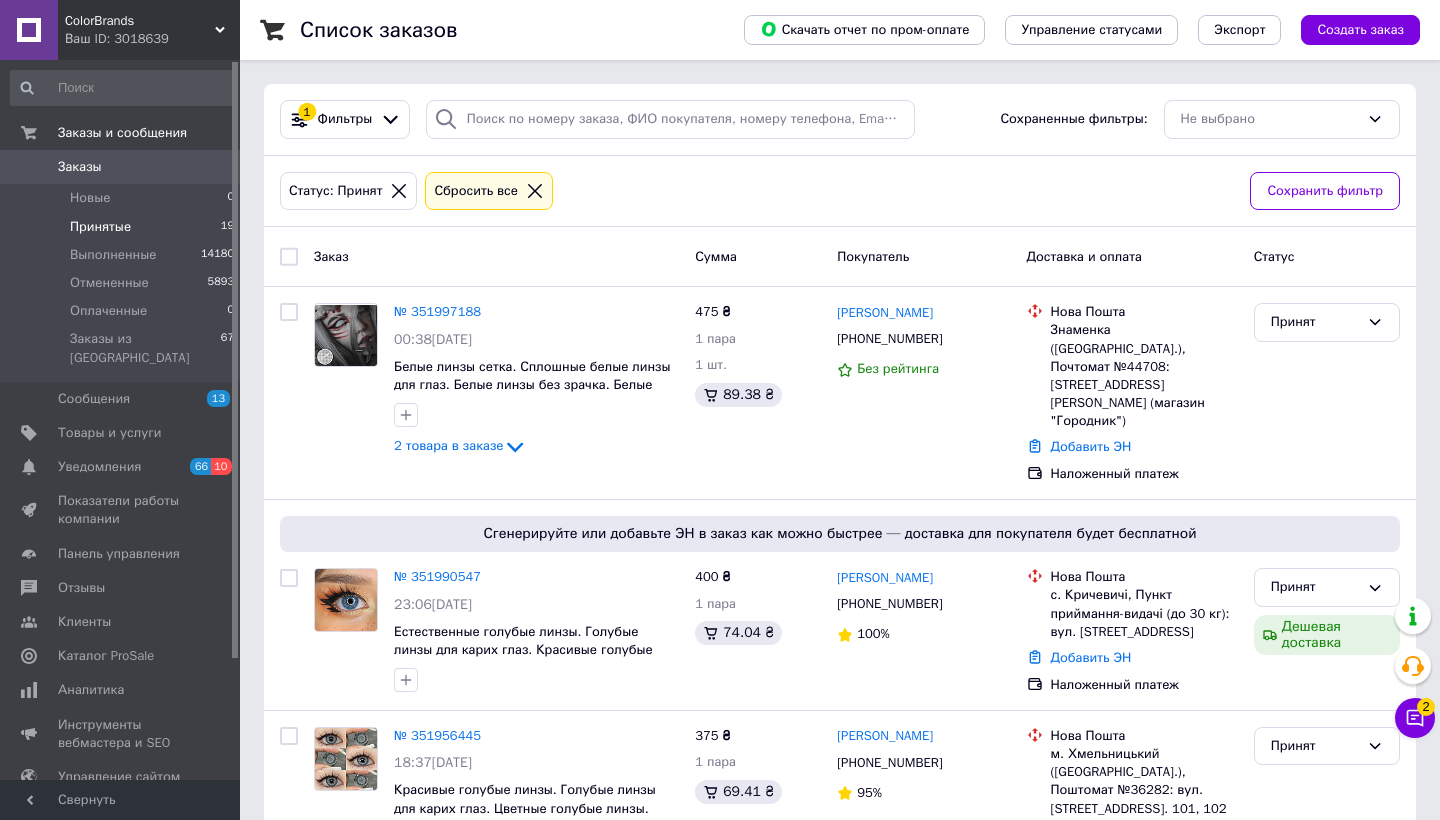 click on "Статус: Принят Сбросить все" at bounding box center (757, 191) 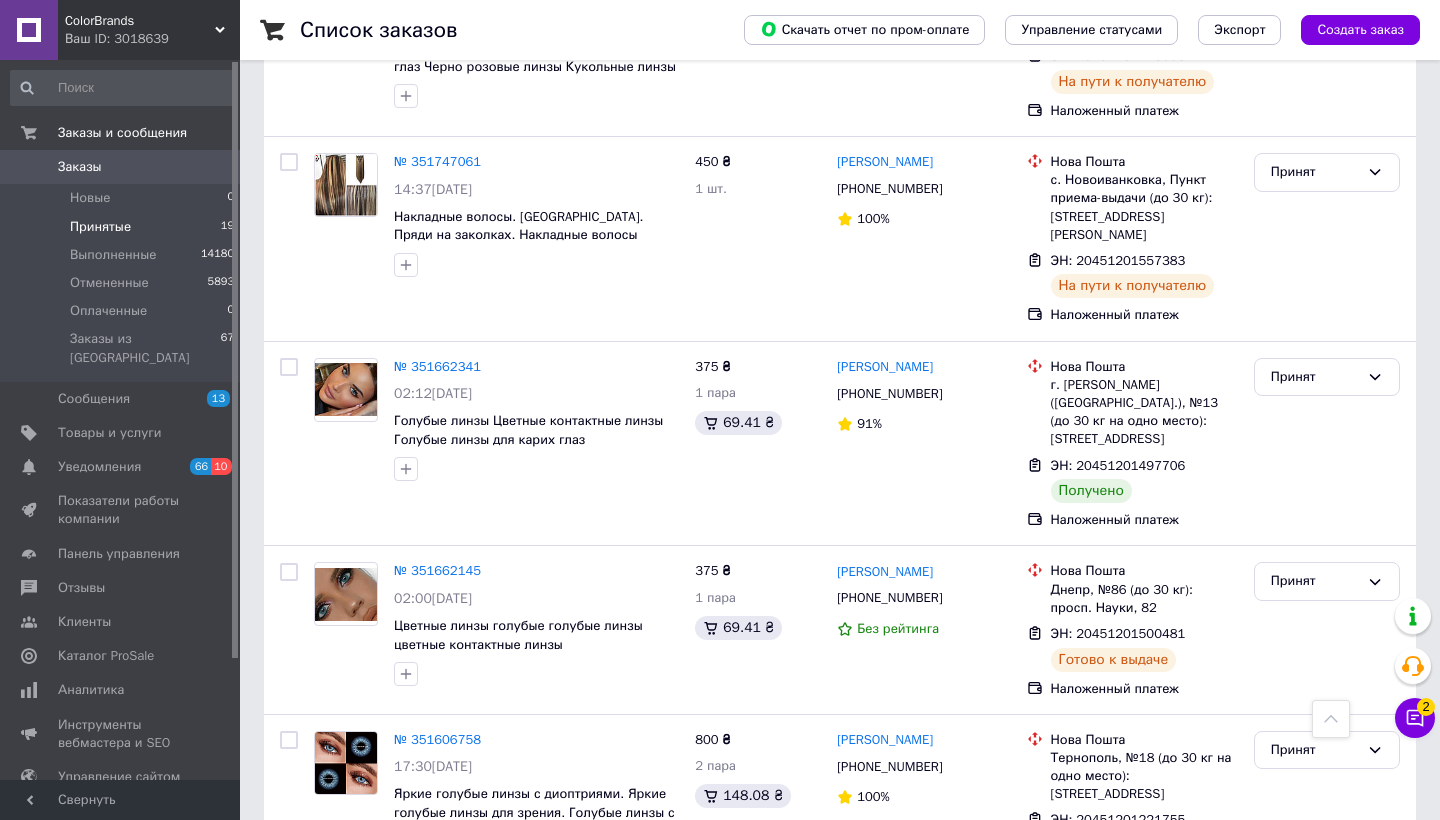scroll, scrollTop: 953, scrollLeft: 0, axis: vertical 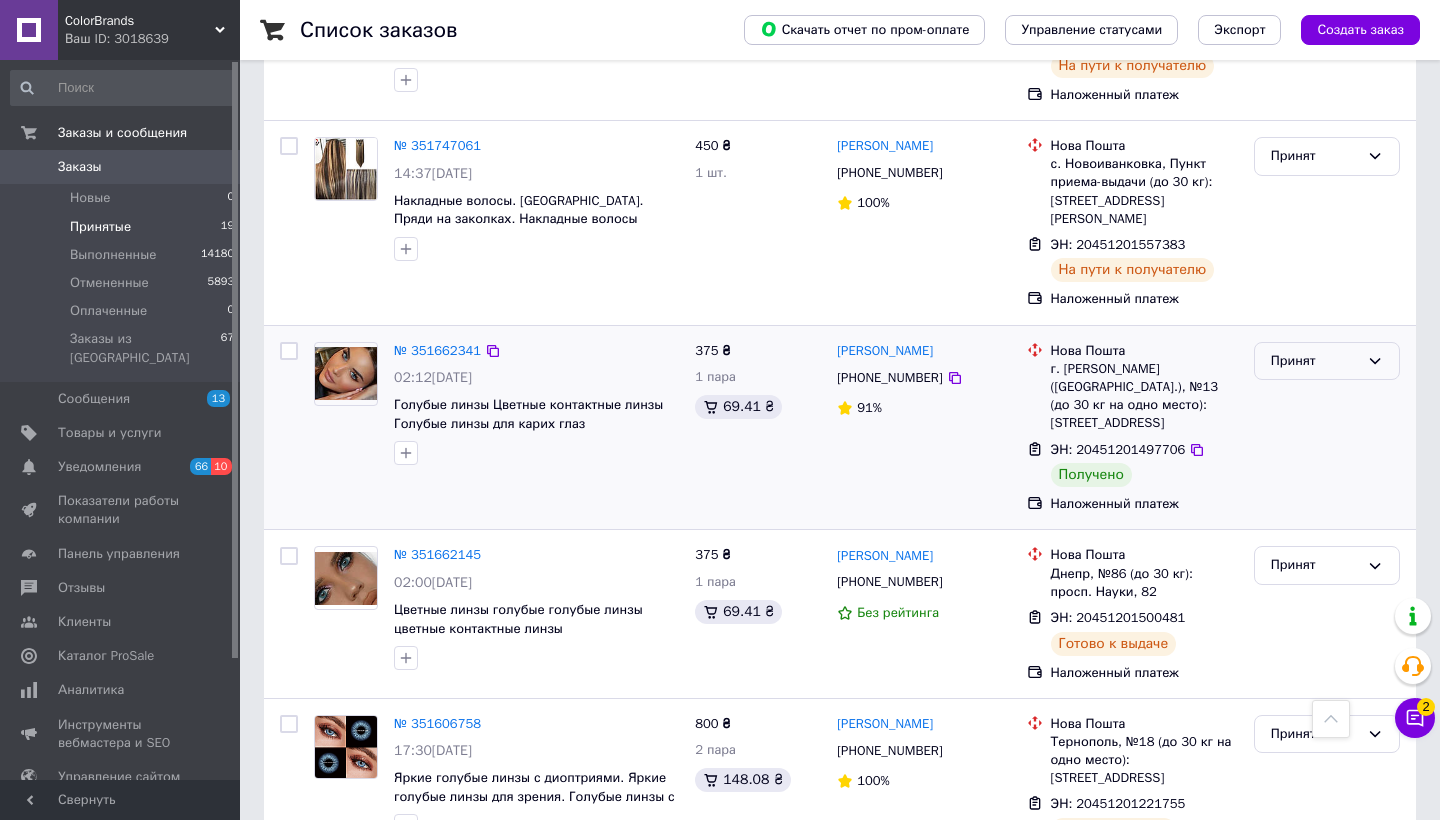 drag, startPoint x: 1064, startPoint y: 202, endPoint x: 1323, endPoint y: 303, distance: 277.9964 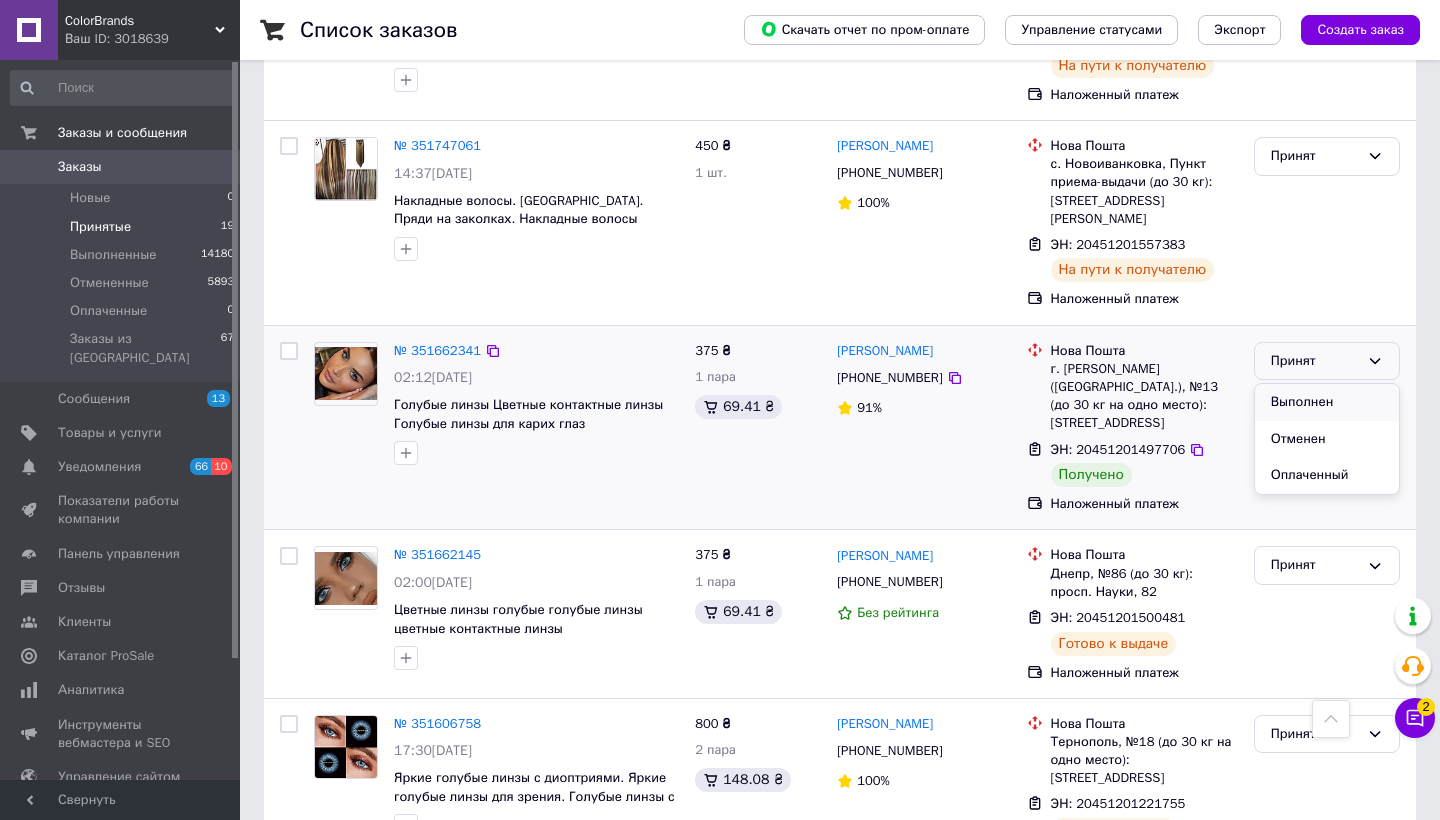 drag, startPoint x: 1323, startPoint y: 303, endPoint x: 1323, endPoint y: 349, distance: 46 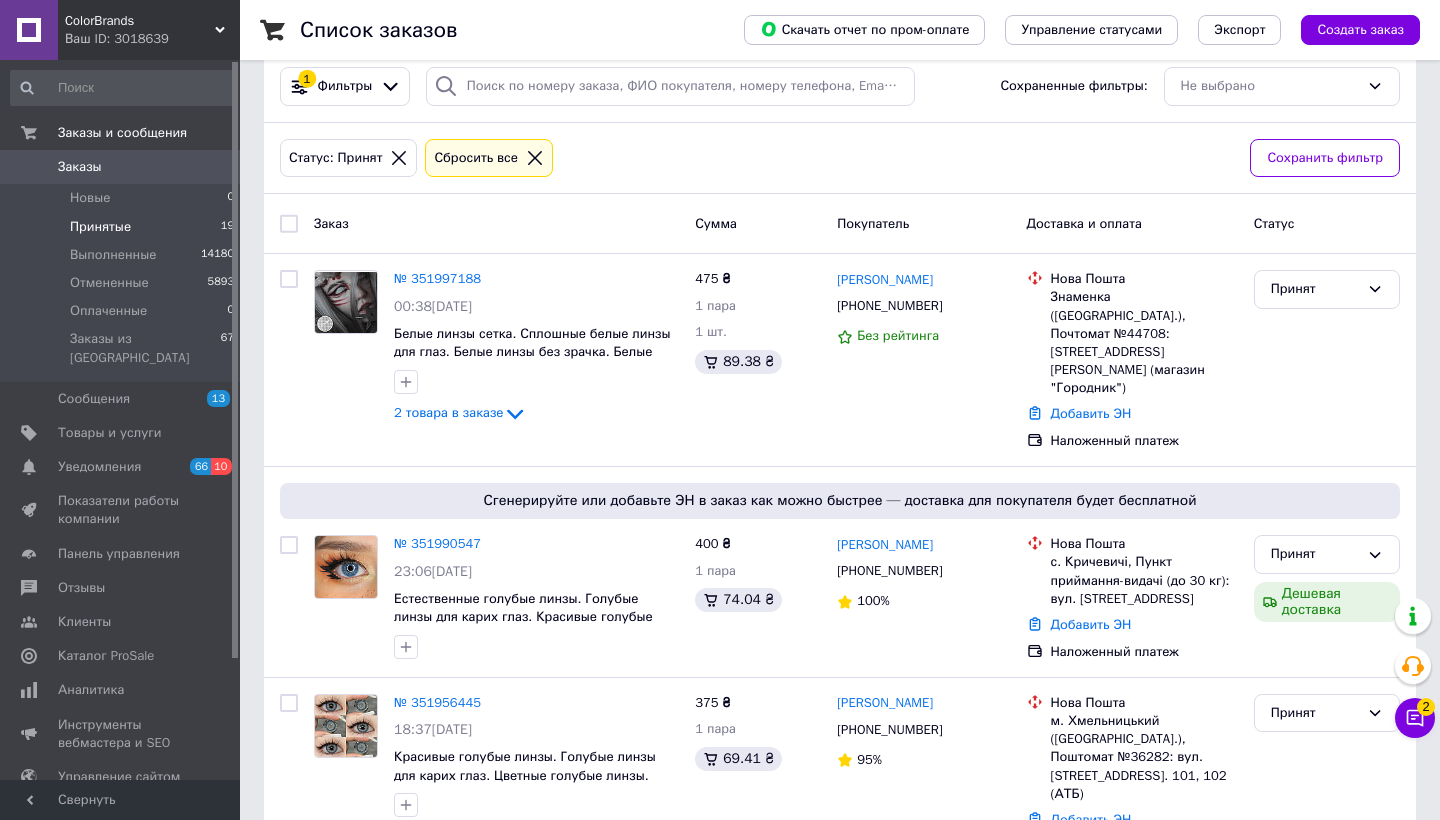 scroll, scrollTop: -6, scrollLeft: 0, axis: vertical 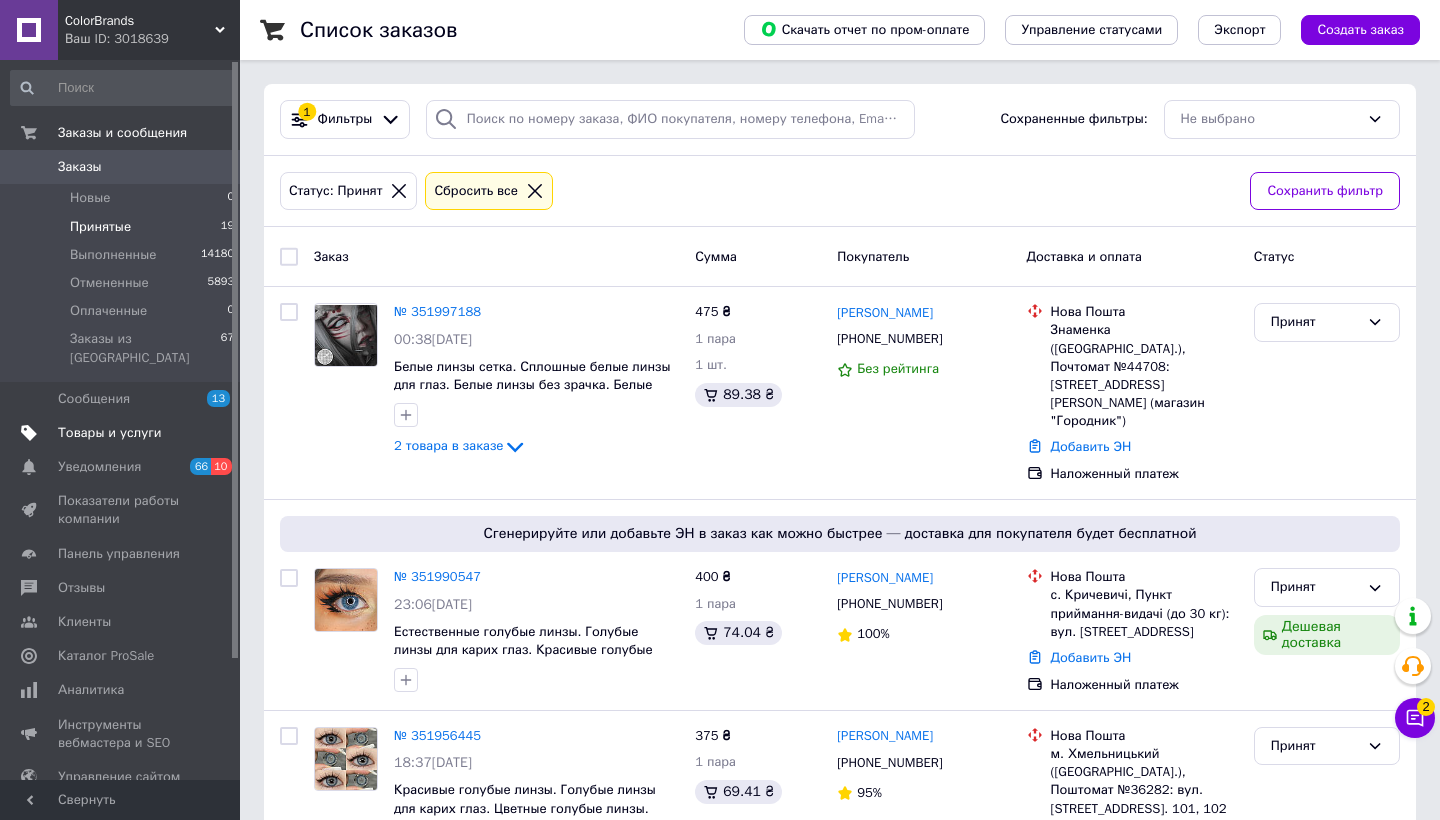 drag, startPoint x: 1323, startPoint y: 349, endPoint x: 143, endPoint y: 410, distance: 1181.5757 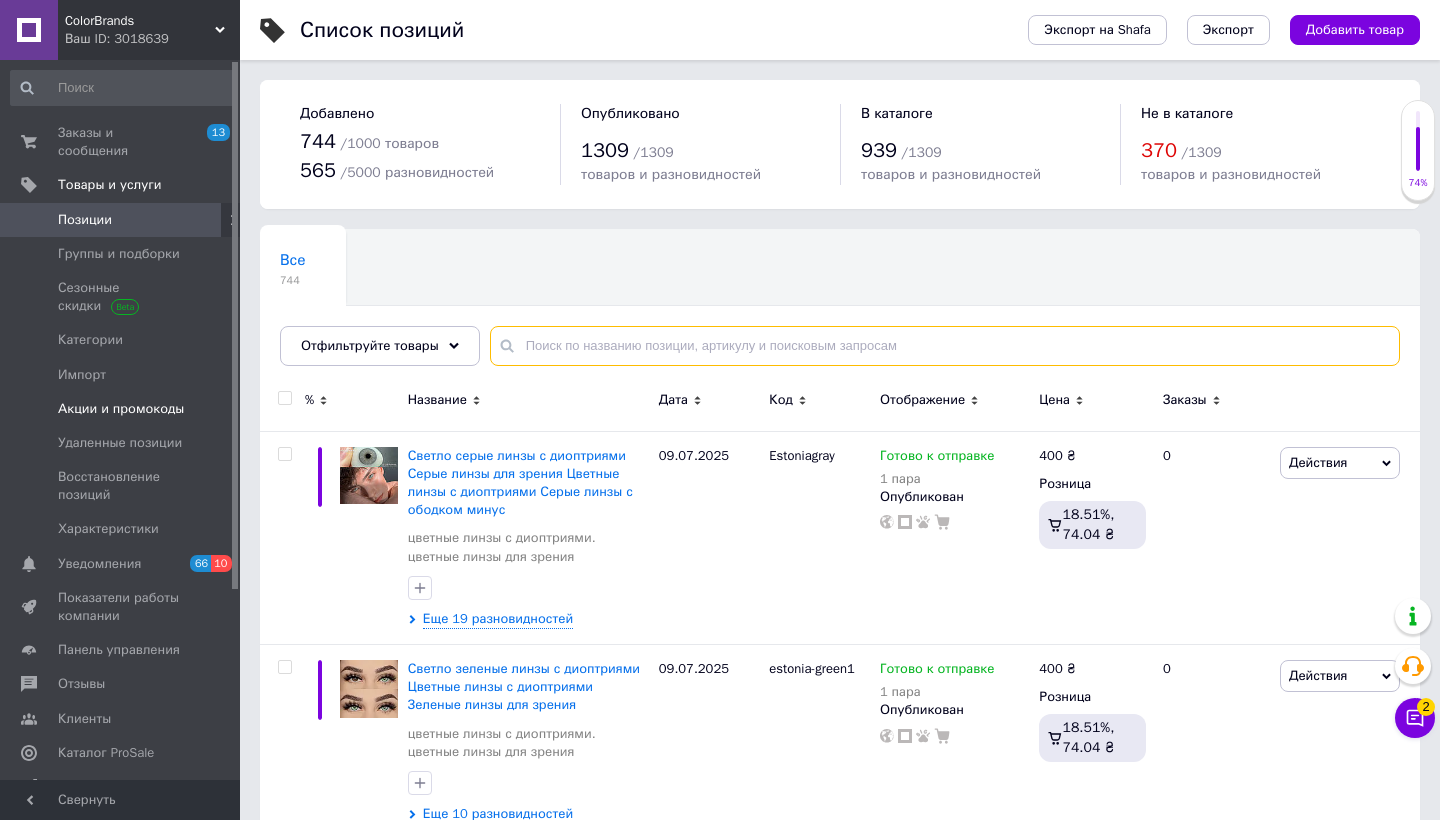 click at bounding box center (945, 346) 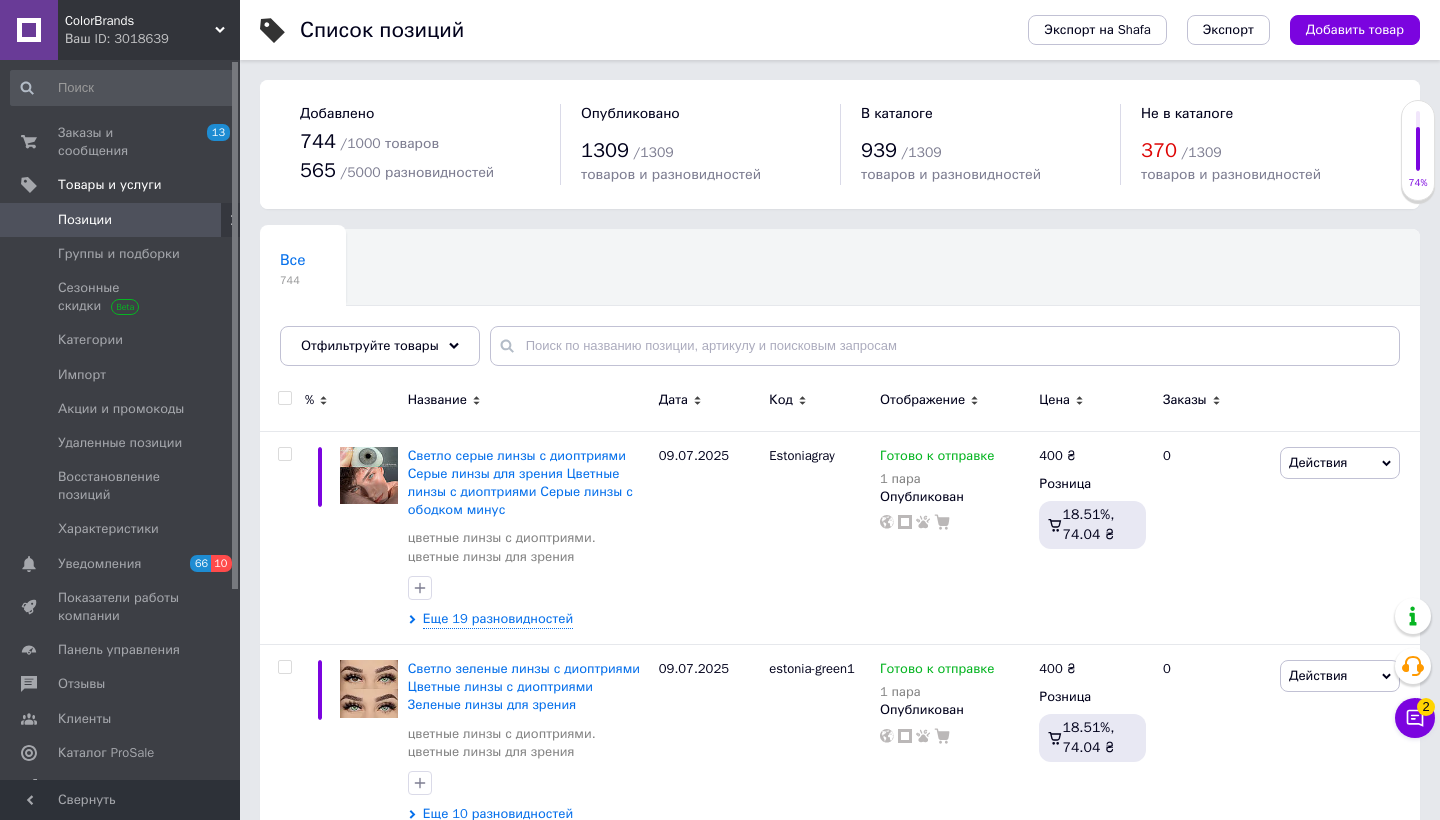 drag, startPoint x: 143, startPoint y: 410, endPoint x: 805, endPoint y: 267, distance: 677.2688 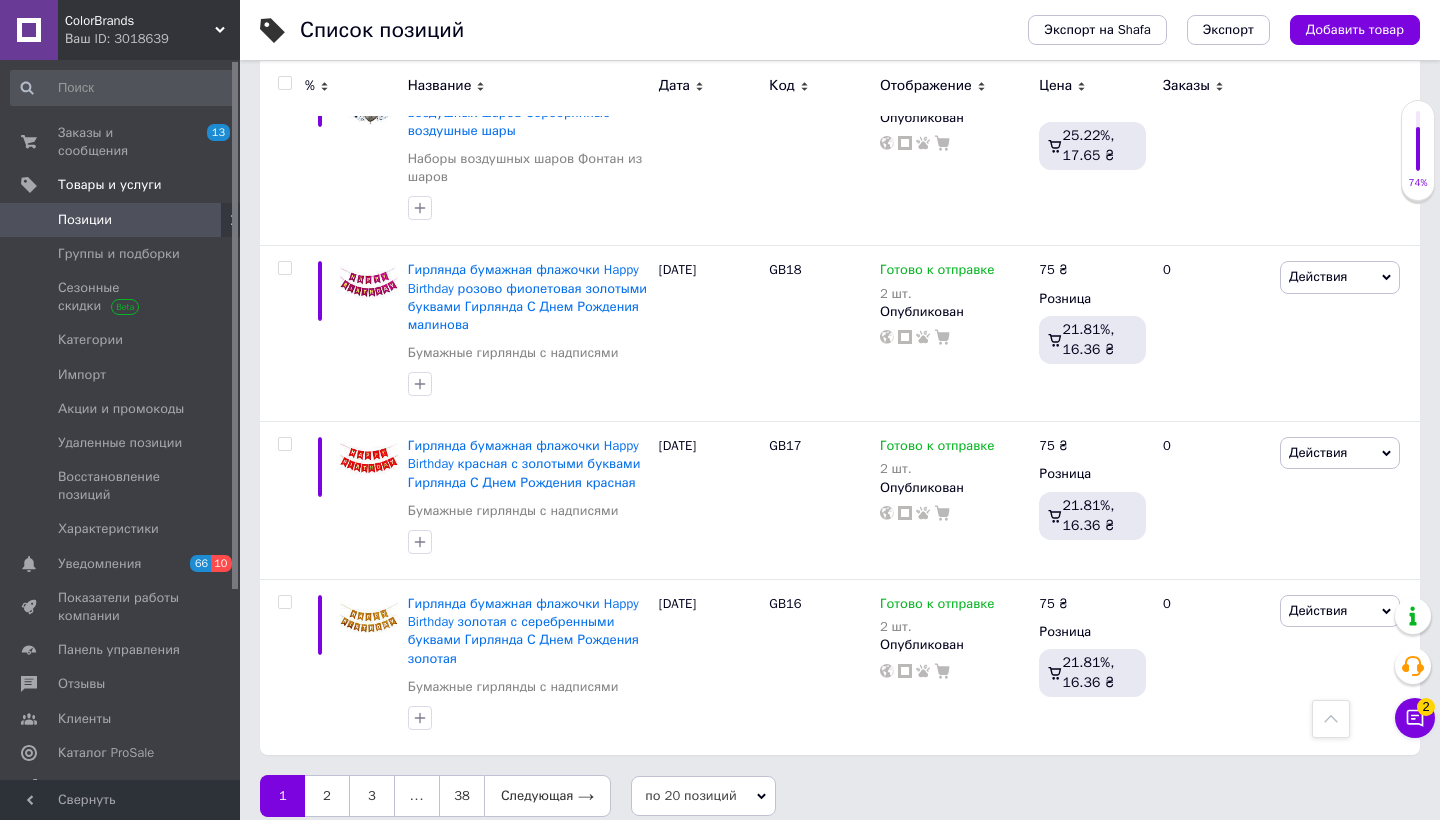 scroll, scrollTop: 3249, scrollLeft: 0, axis: vertical 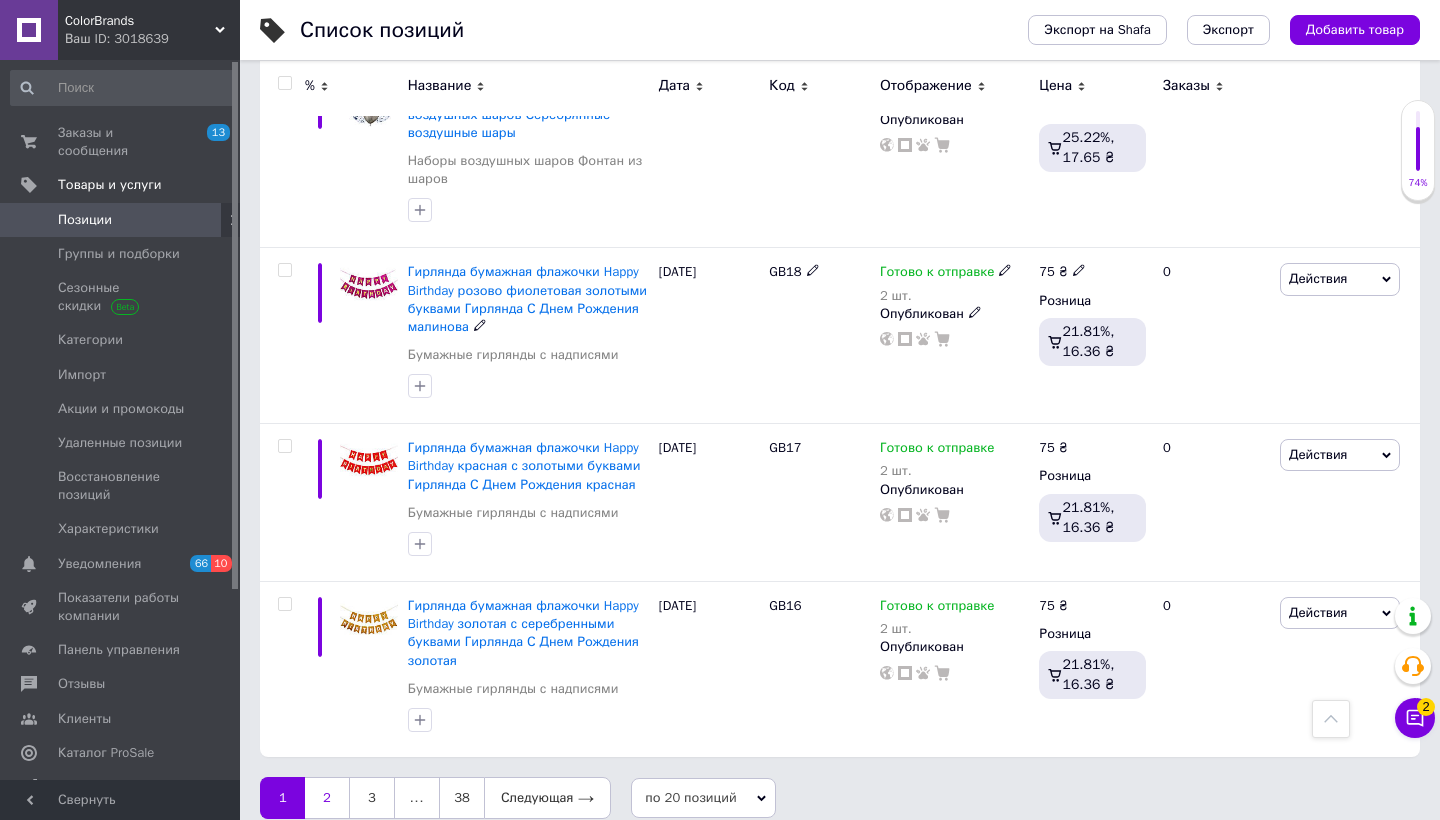 drag, startPoint x: 805, startPoint y: 267, endPoint x: 328, endPoint y: 776, distance: 697.57434 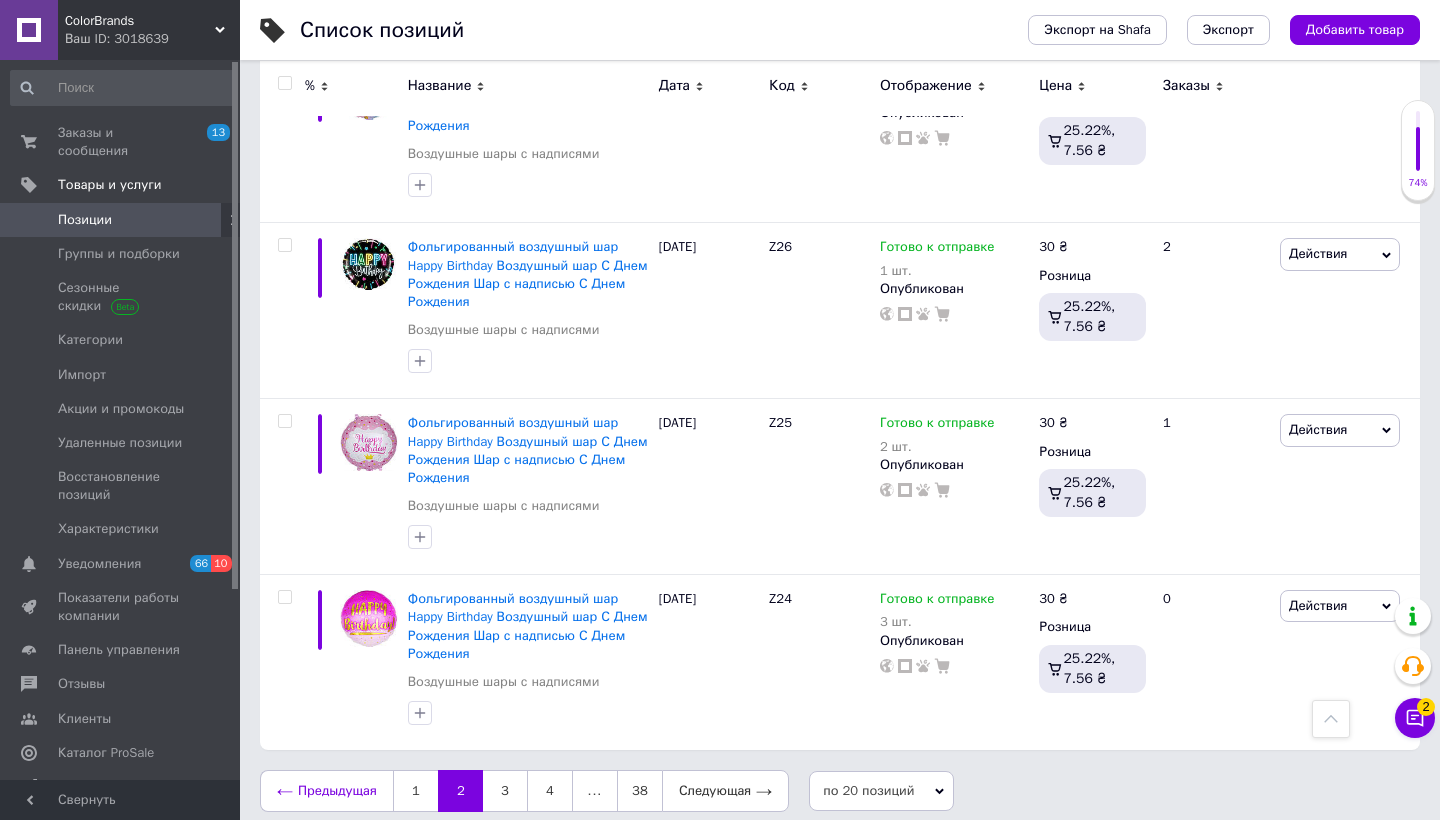 scroll, scrollTop: 3195, scrollLeft: 0, axis: vertical 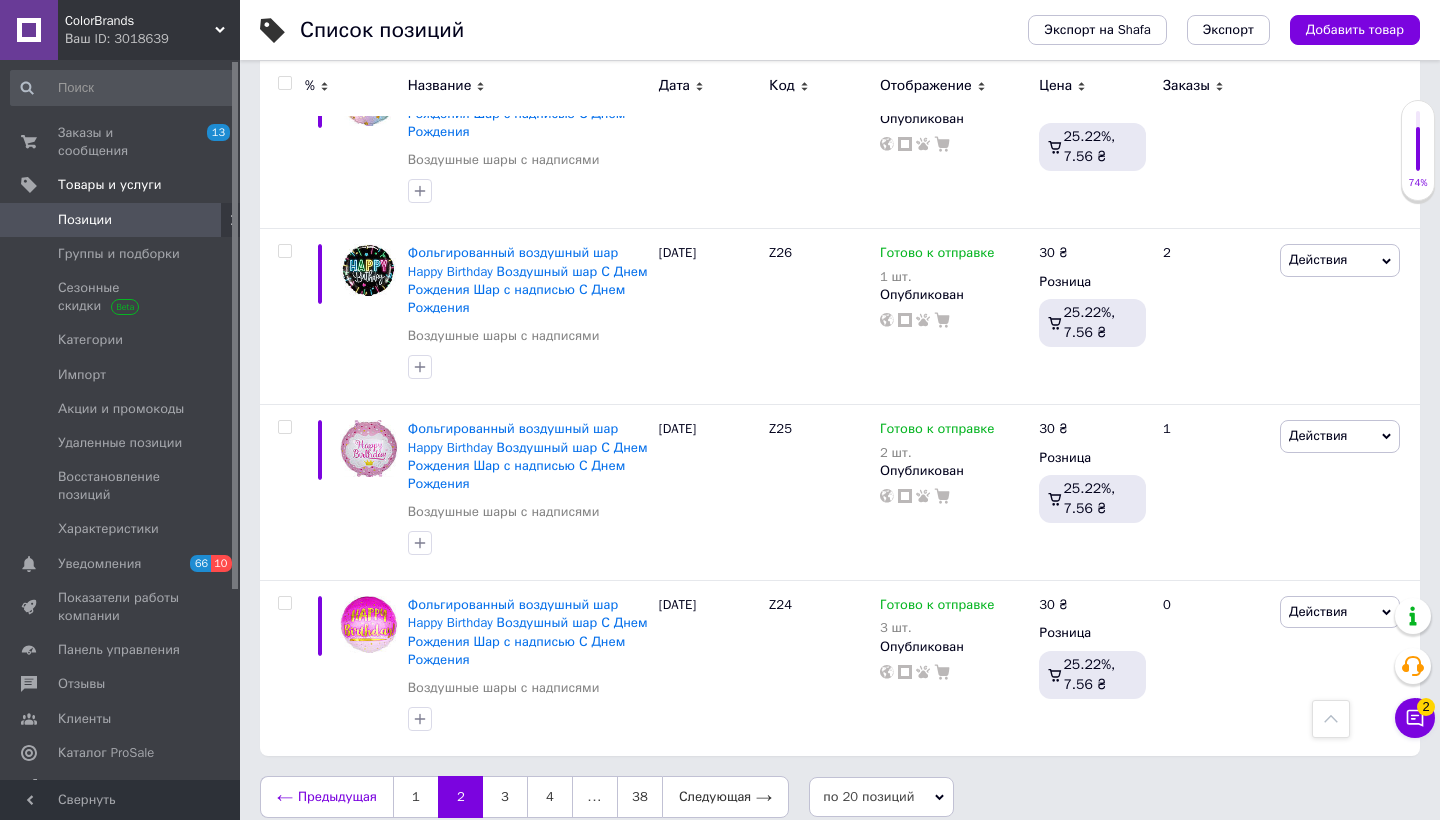 click on "3" at bounding box center [505, 797] 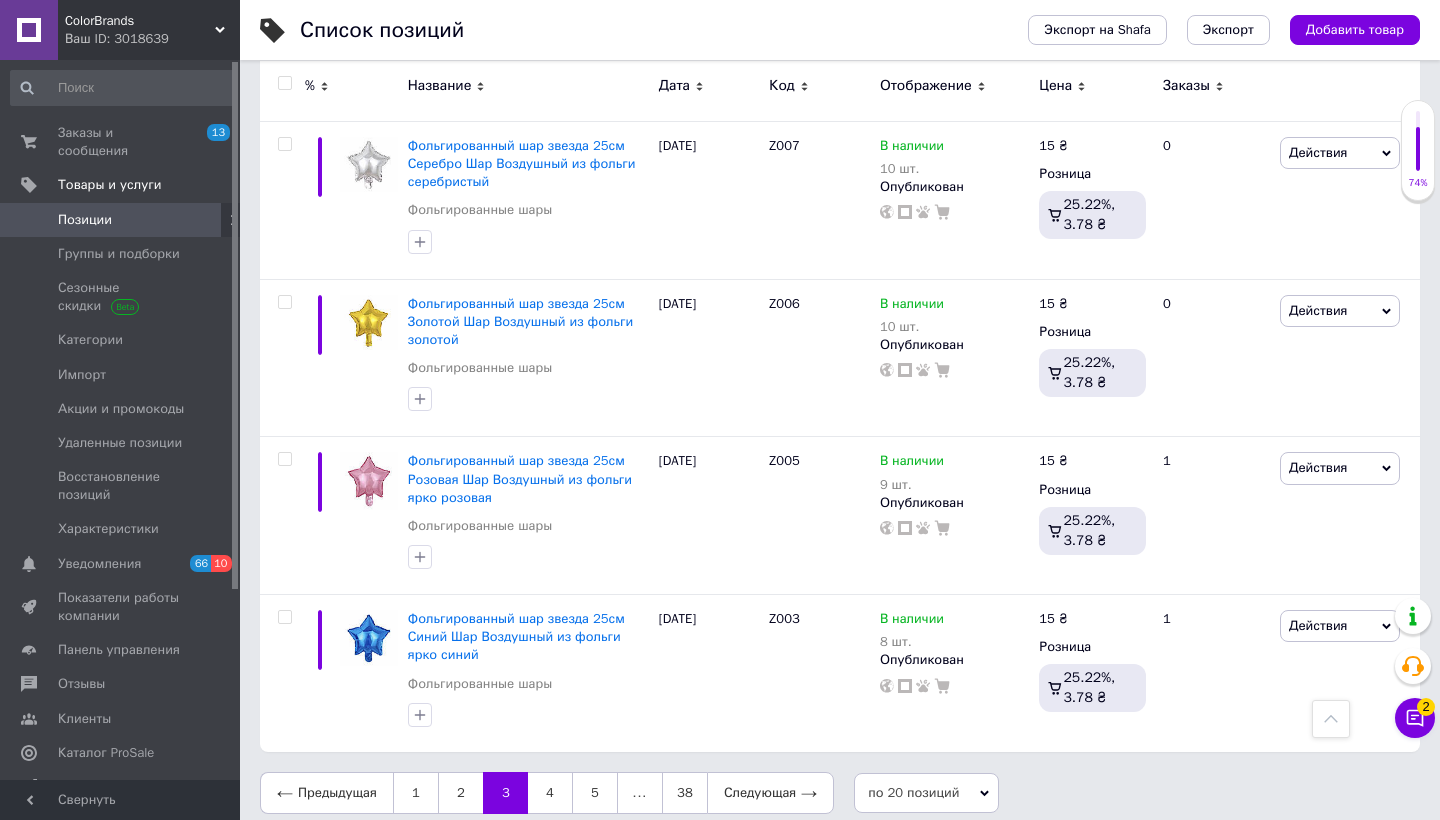 scroll, scrollTop: 2851, scrollLeft: 0, axis: vertical 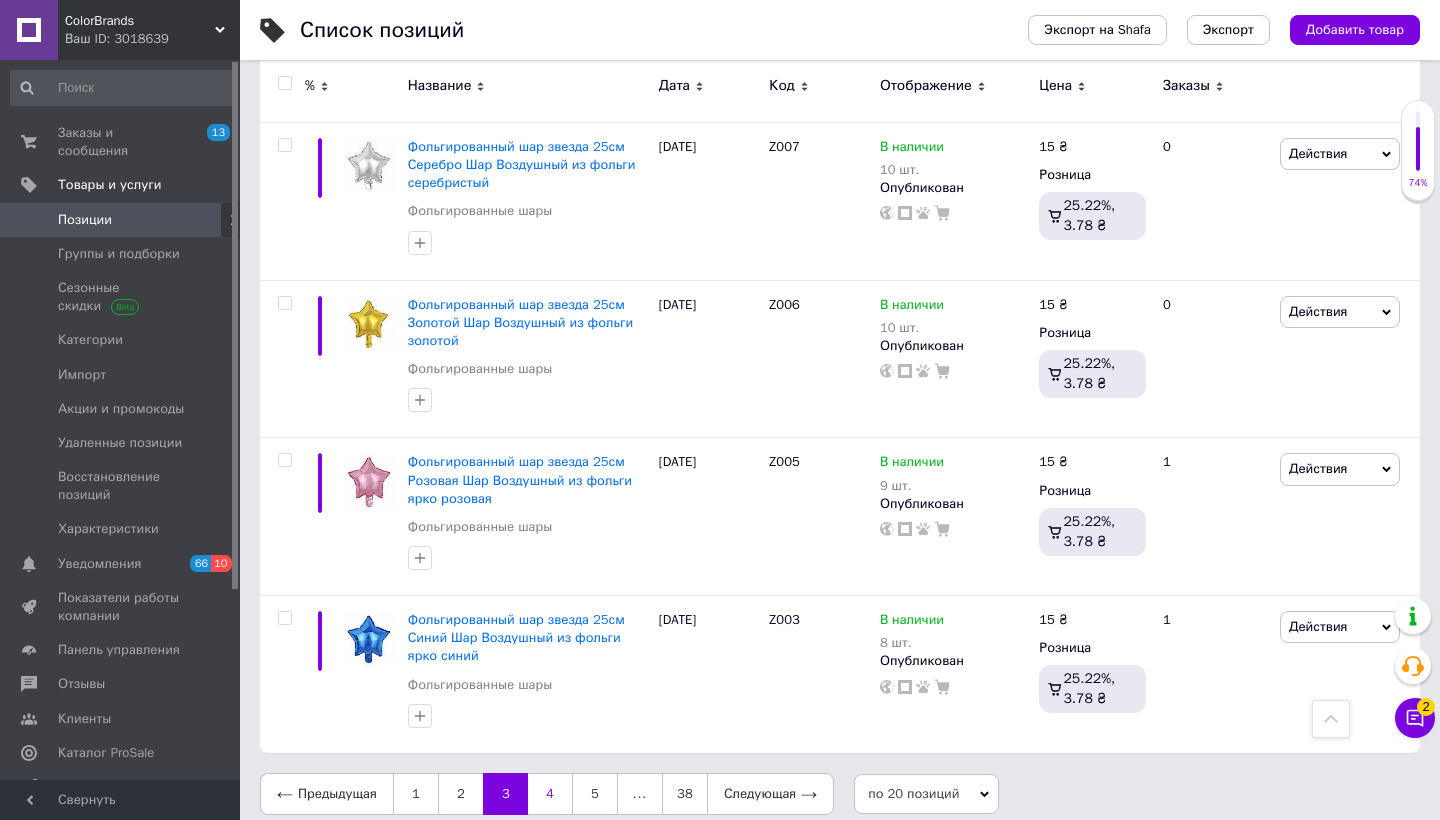 drag, startPoint x: 511, startPoint y: 778, endPoint x: 556, endPoint y: 777, distance: 45.01111 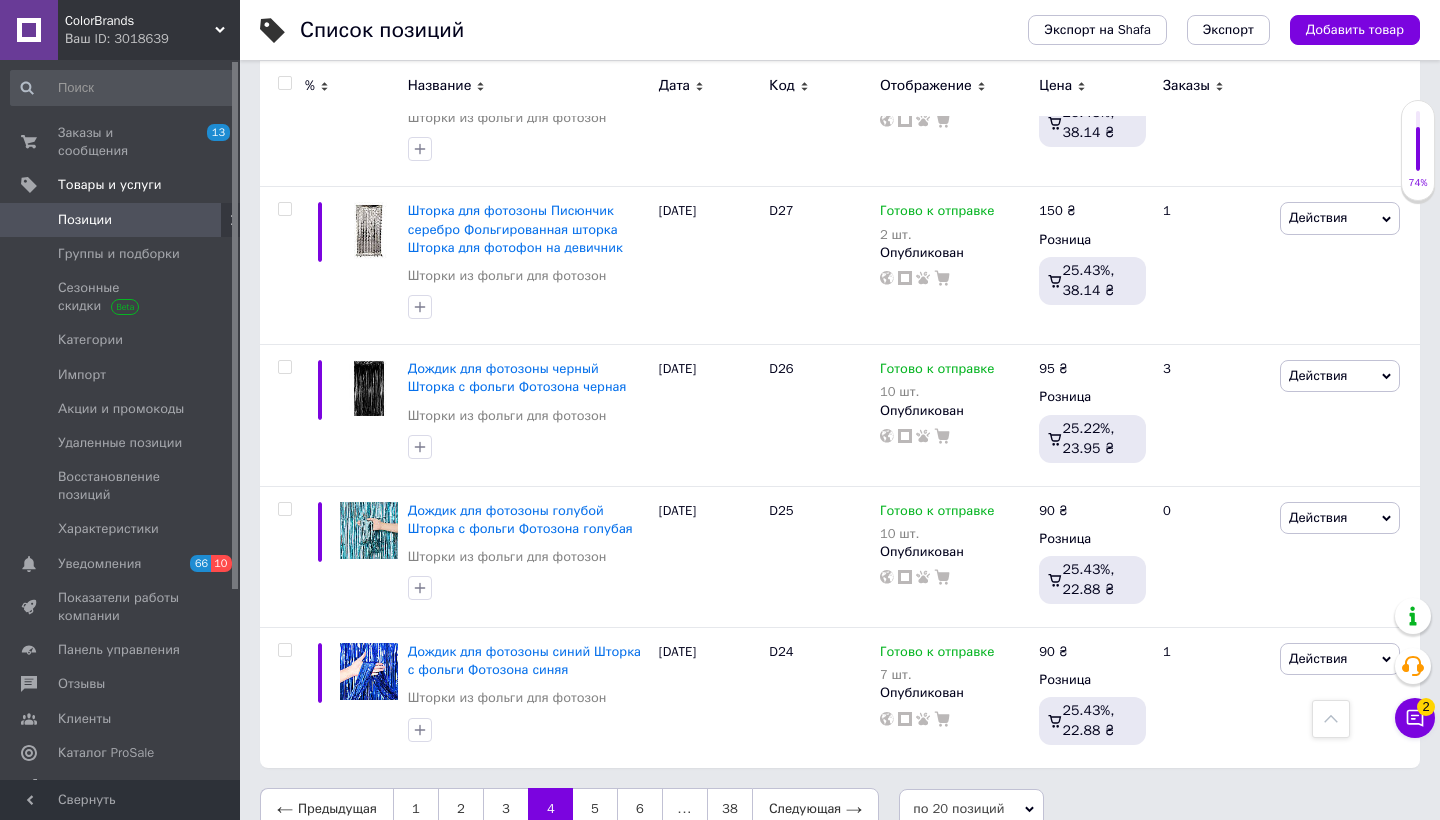 scroll, scrollTop: 2769, scrollLeft: 0, axis: vertical 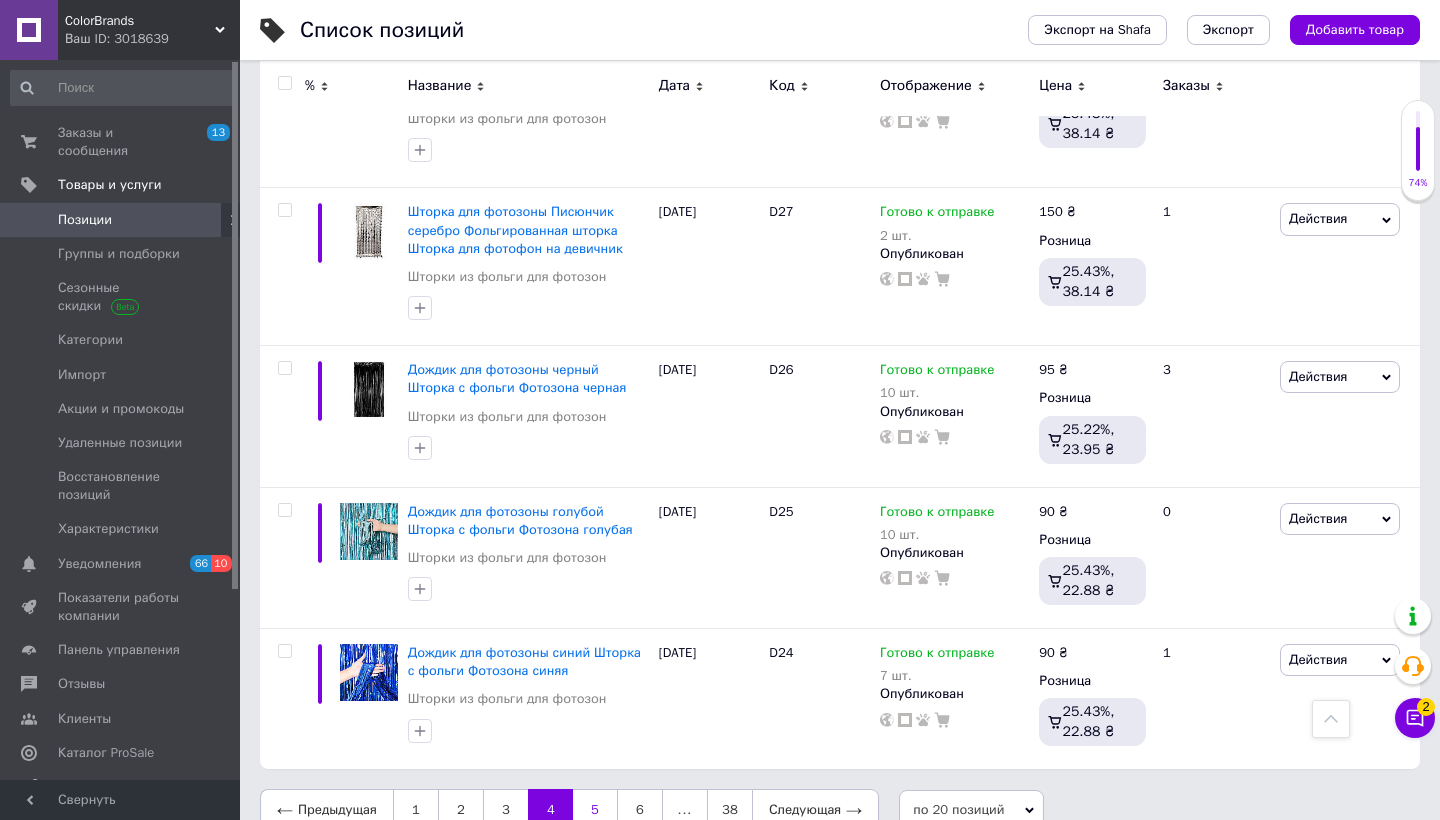 drag, startPoint x: 556, startPoint y: 777, endPoint x: 599, endPoint y: 778, distance: 43.011627 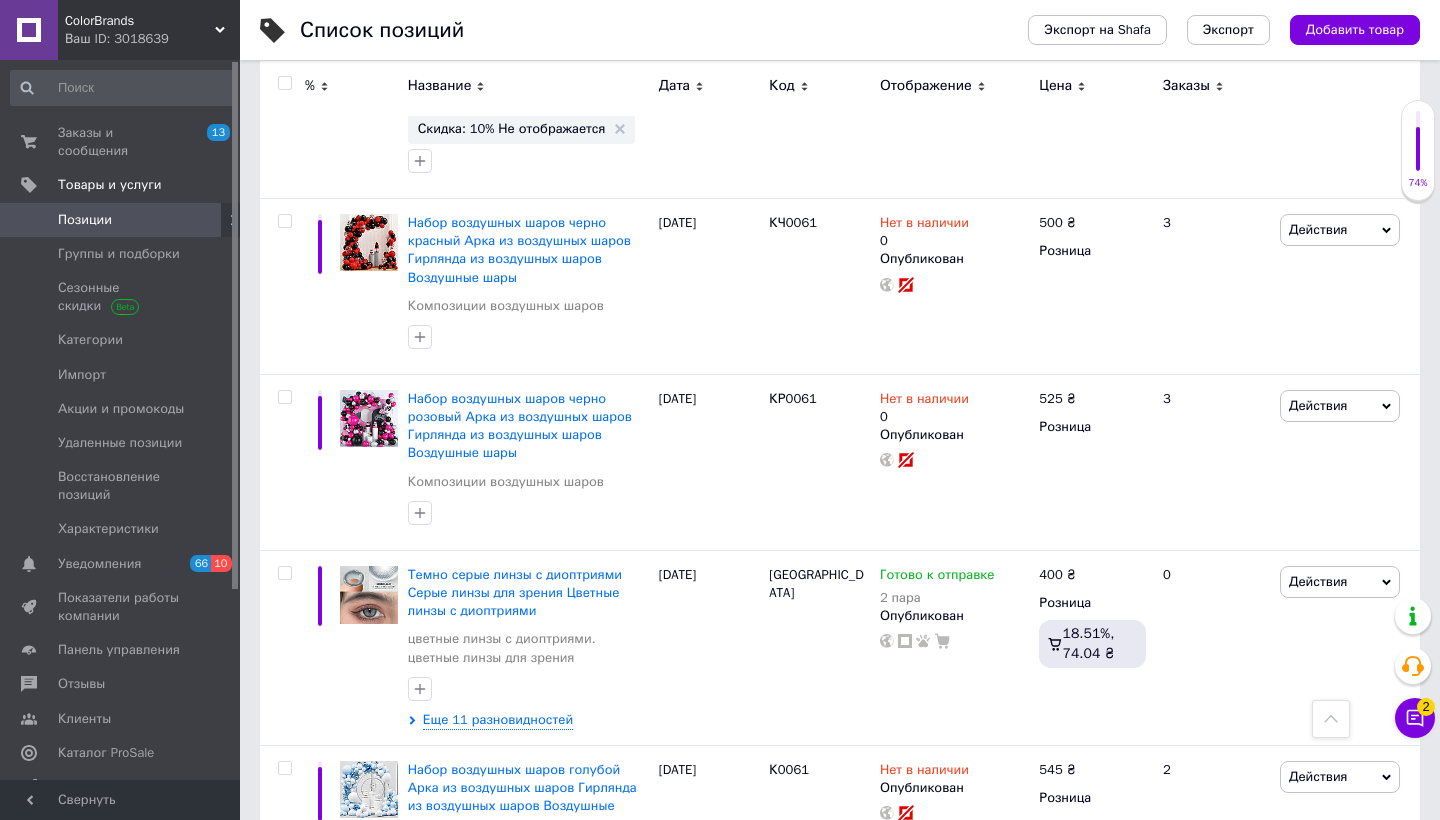 scroll, scrollTop: 1694, scrollLeft: 0, axis: vertical 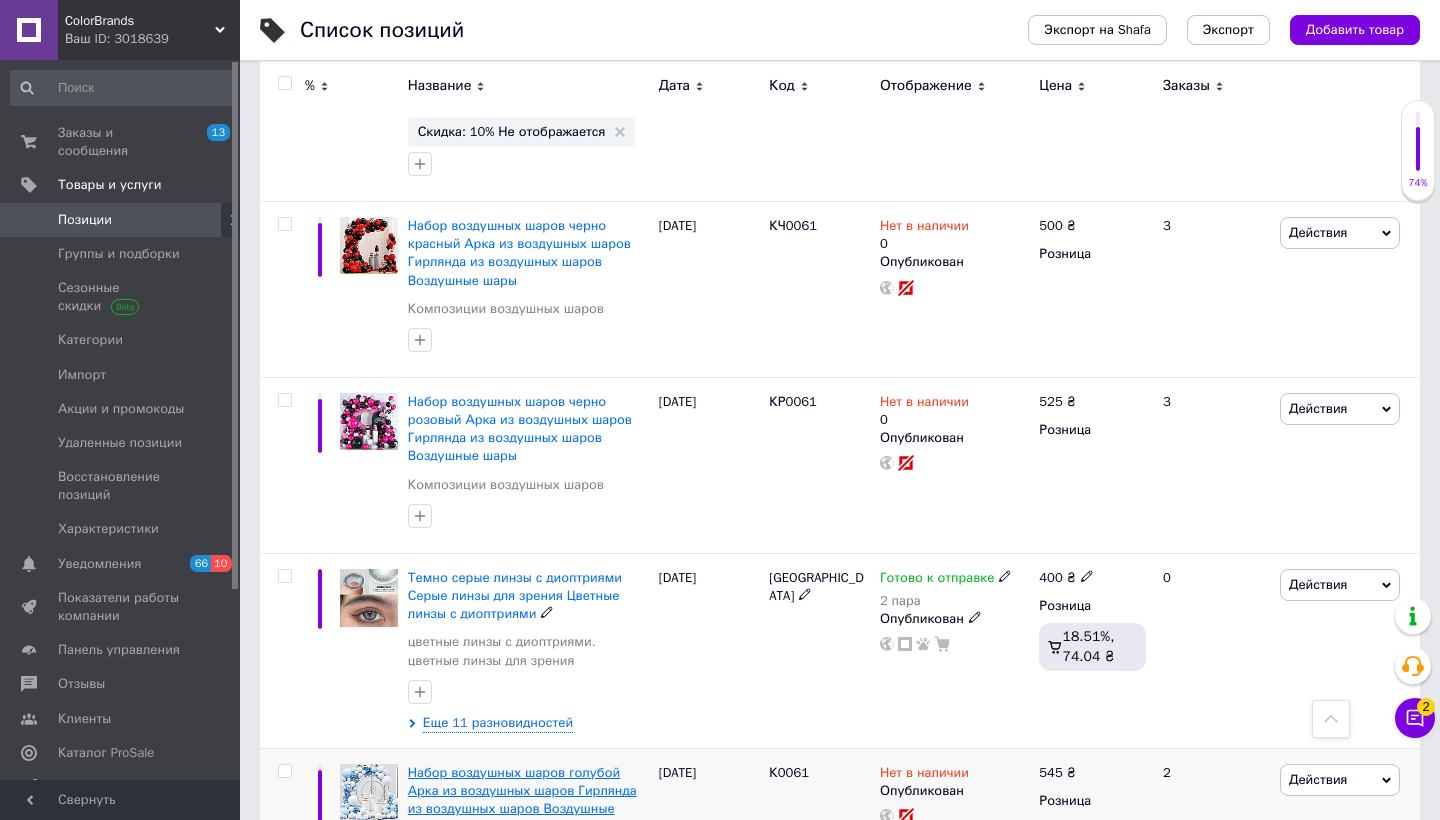 click on "Темно серые линзы с диоптриями Серые линзы для зрения Цветные линзы с диоптриями" at bounding box center [515, 595] 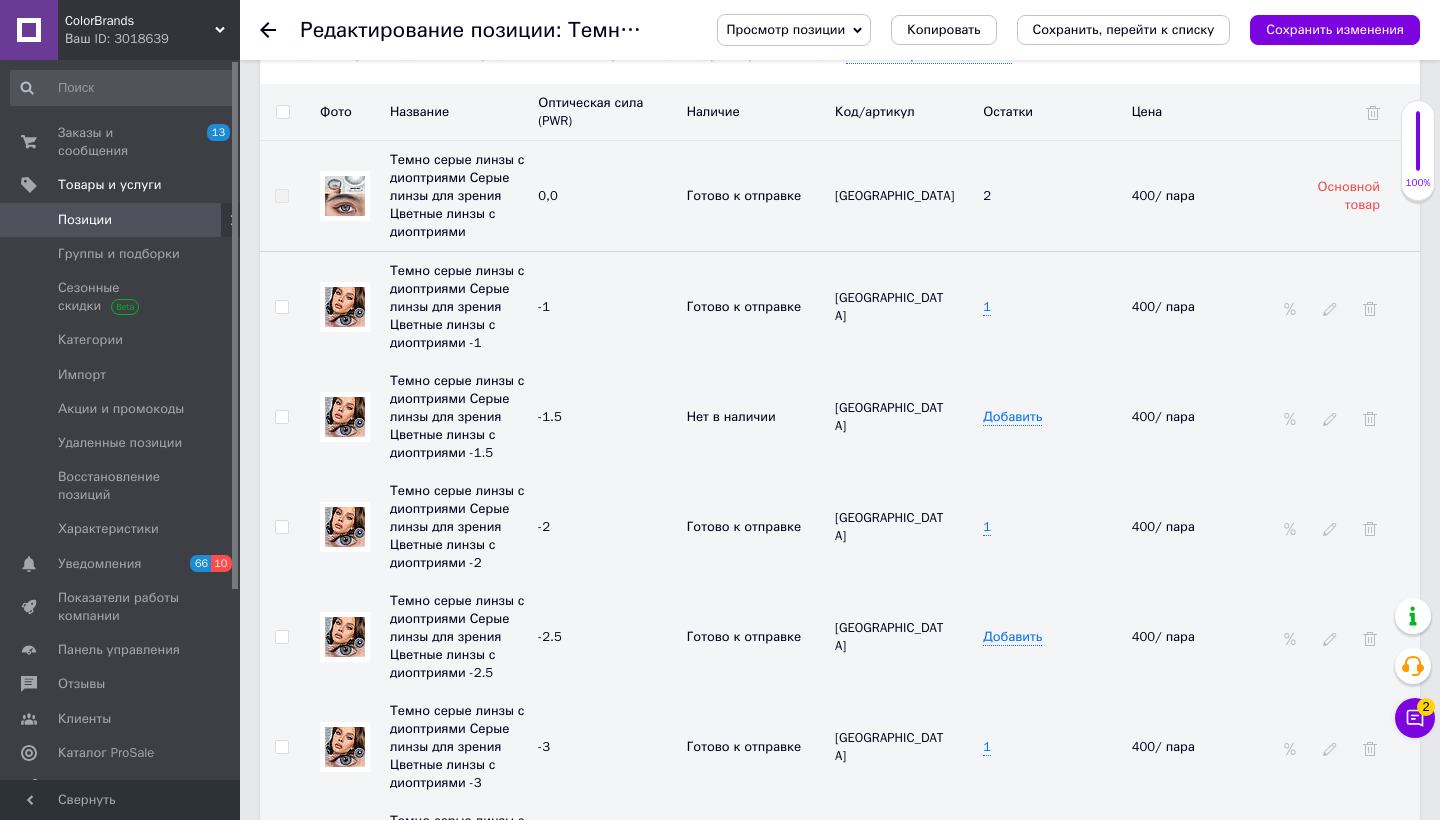 scroll, scrollTop: 2777, scrollLeft: 0, axis: vertical 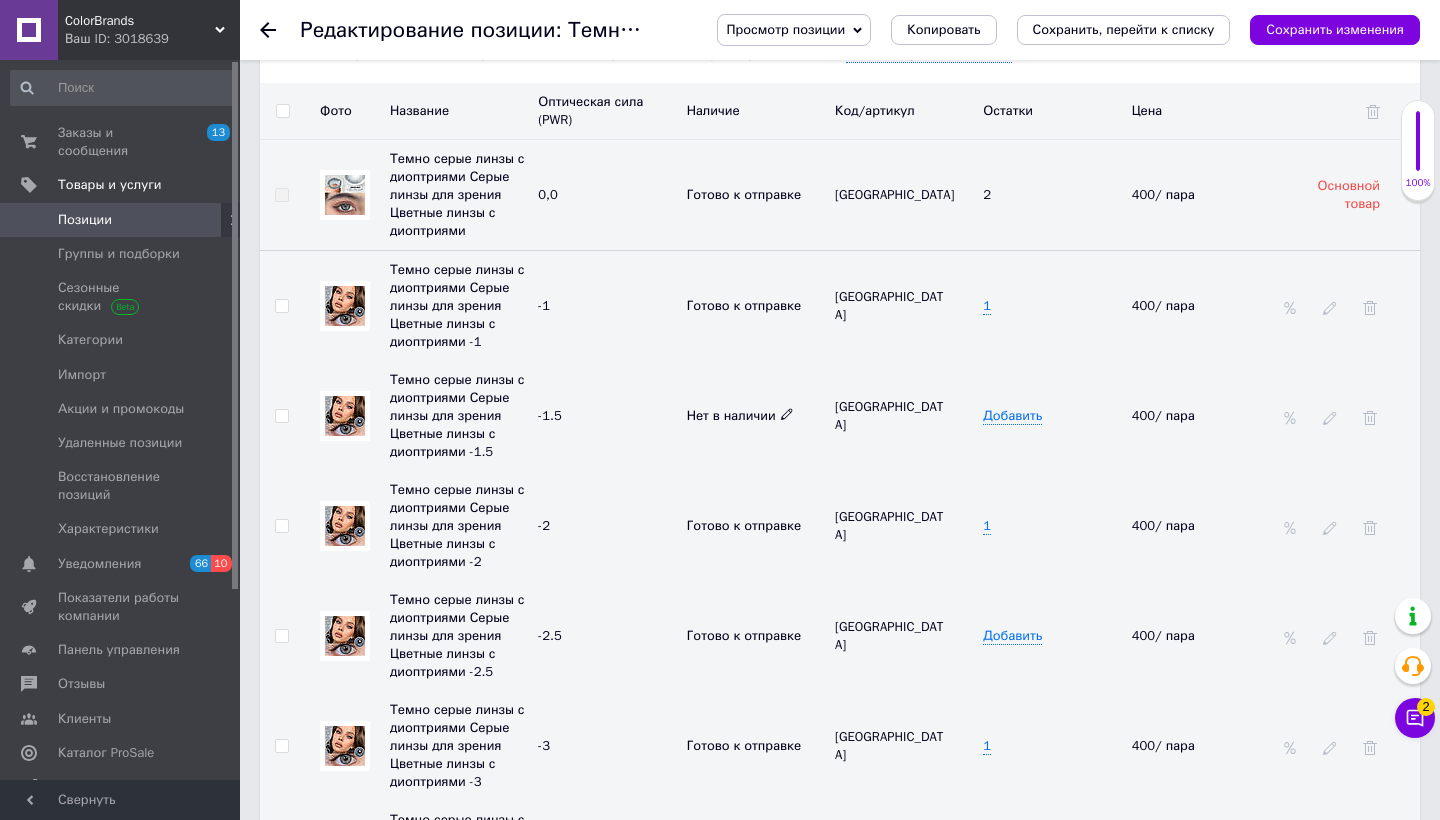 click on "Нет в наличии" at bounding box center (756, 416) 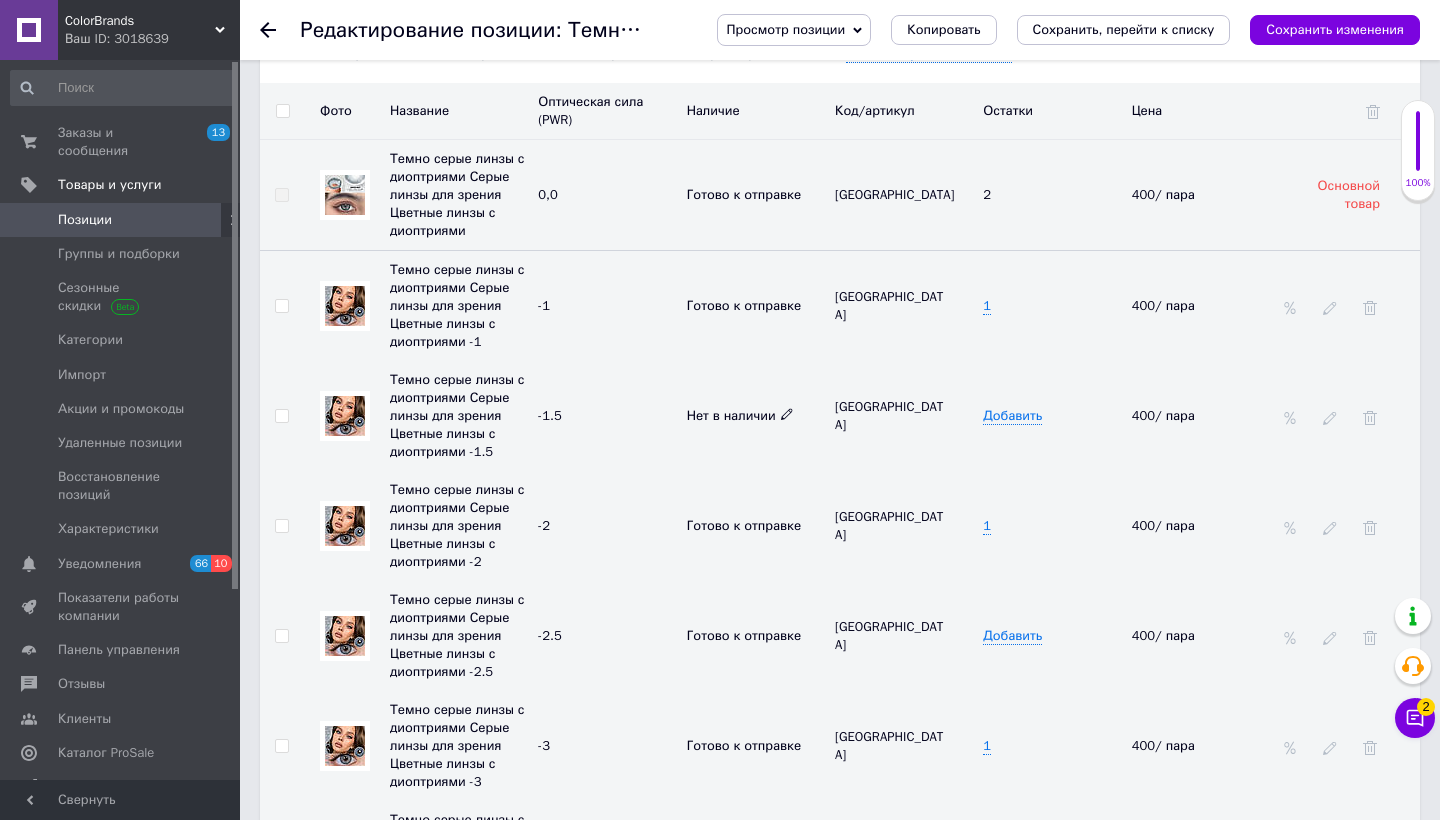 click 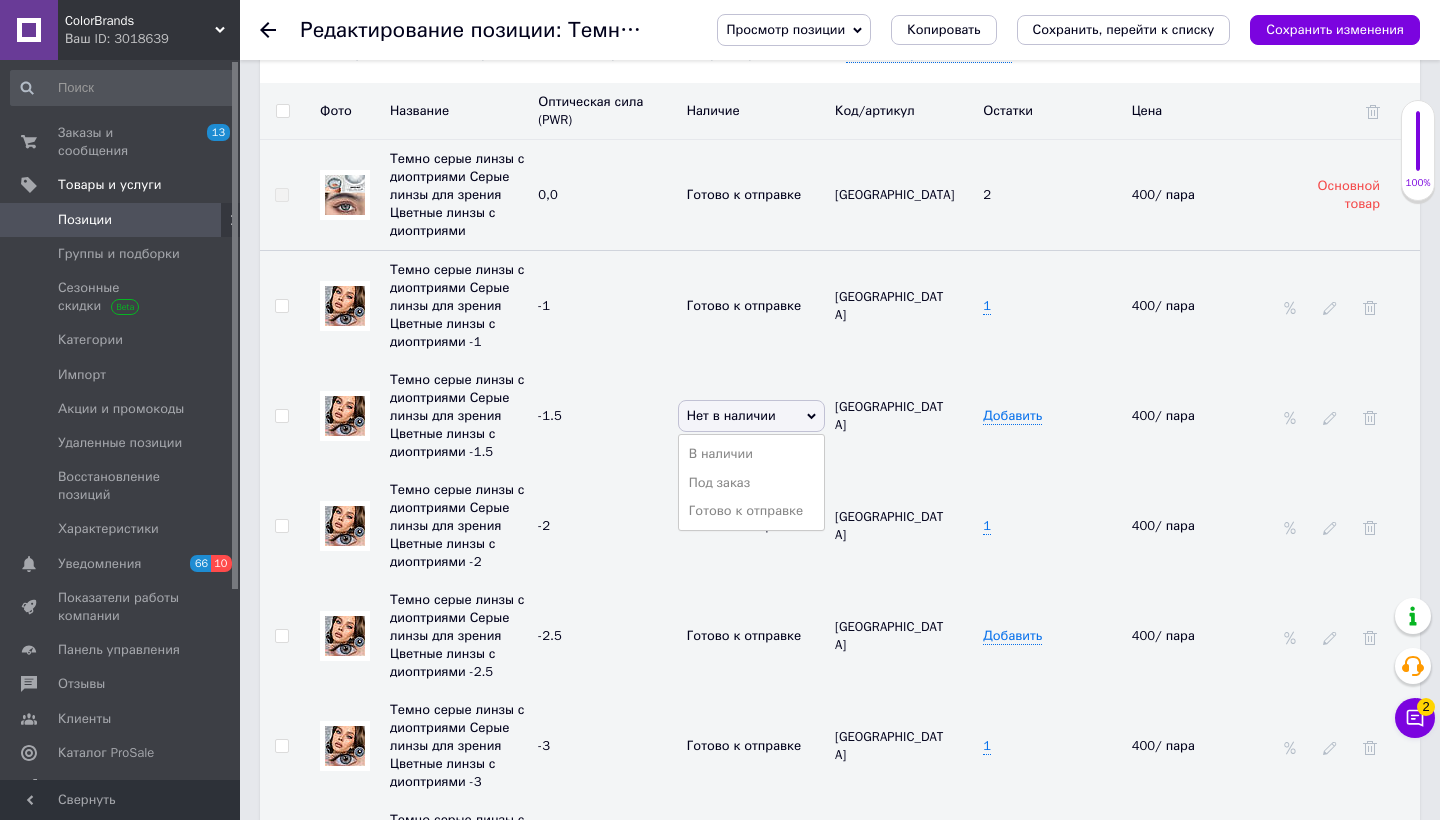 click on "Готово к отправке" at bounding box center (751, 511) 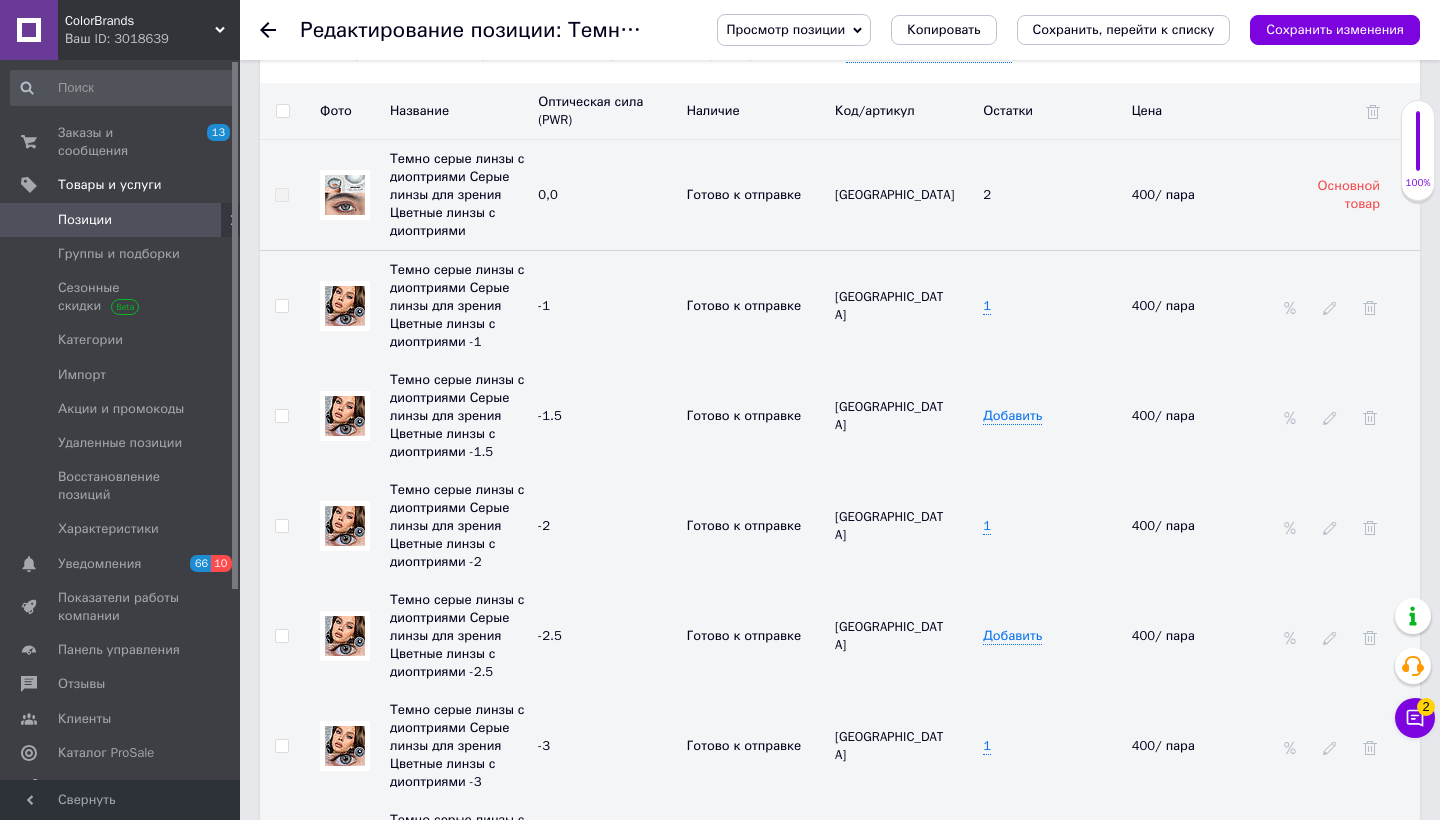 click on "Добавить" at bounding box center [1012, 416] 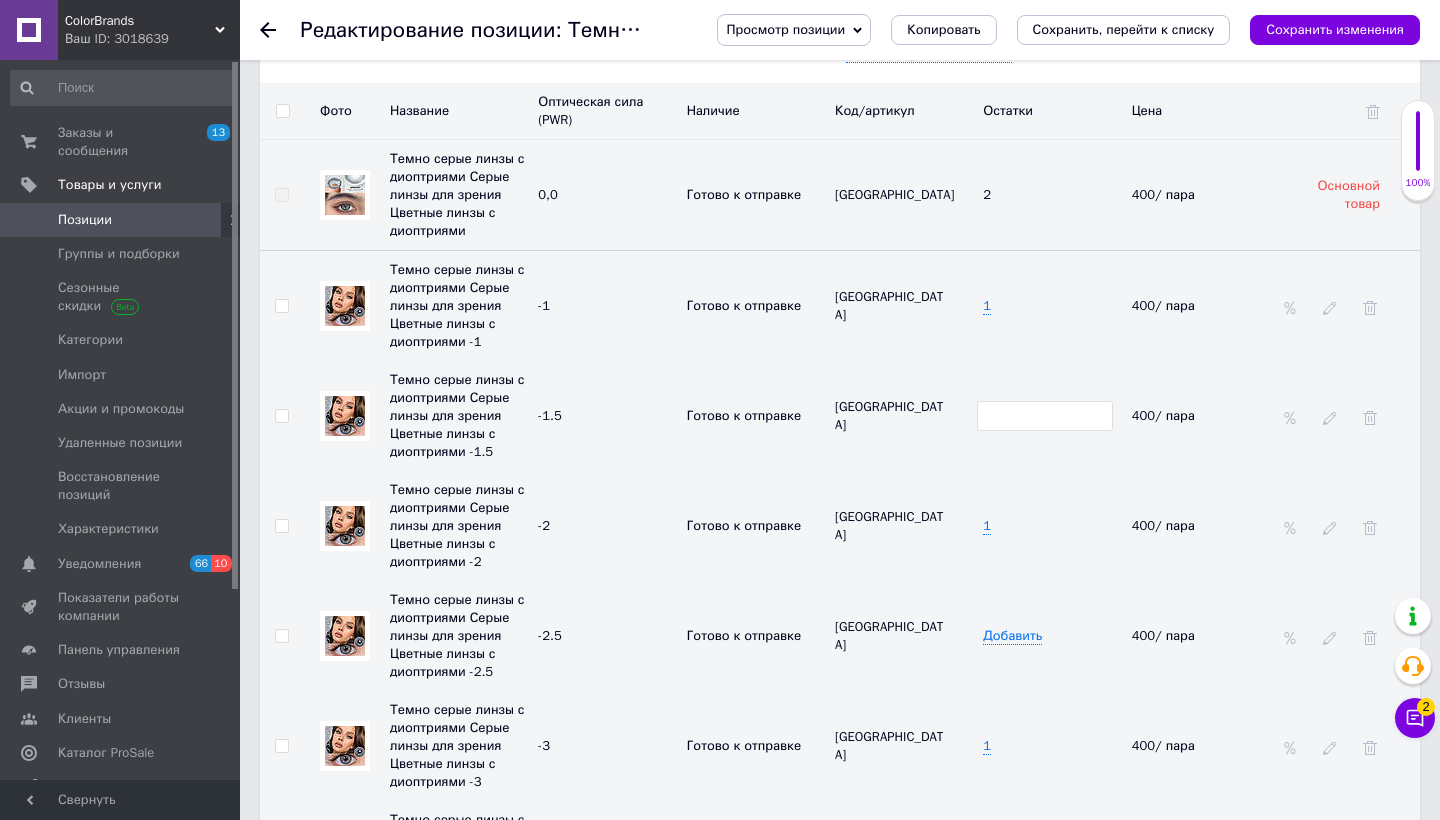 type on "1" 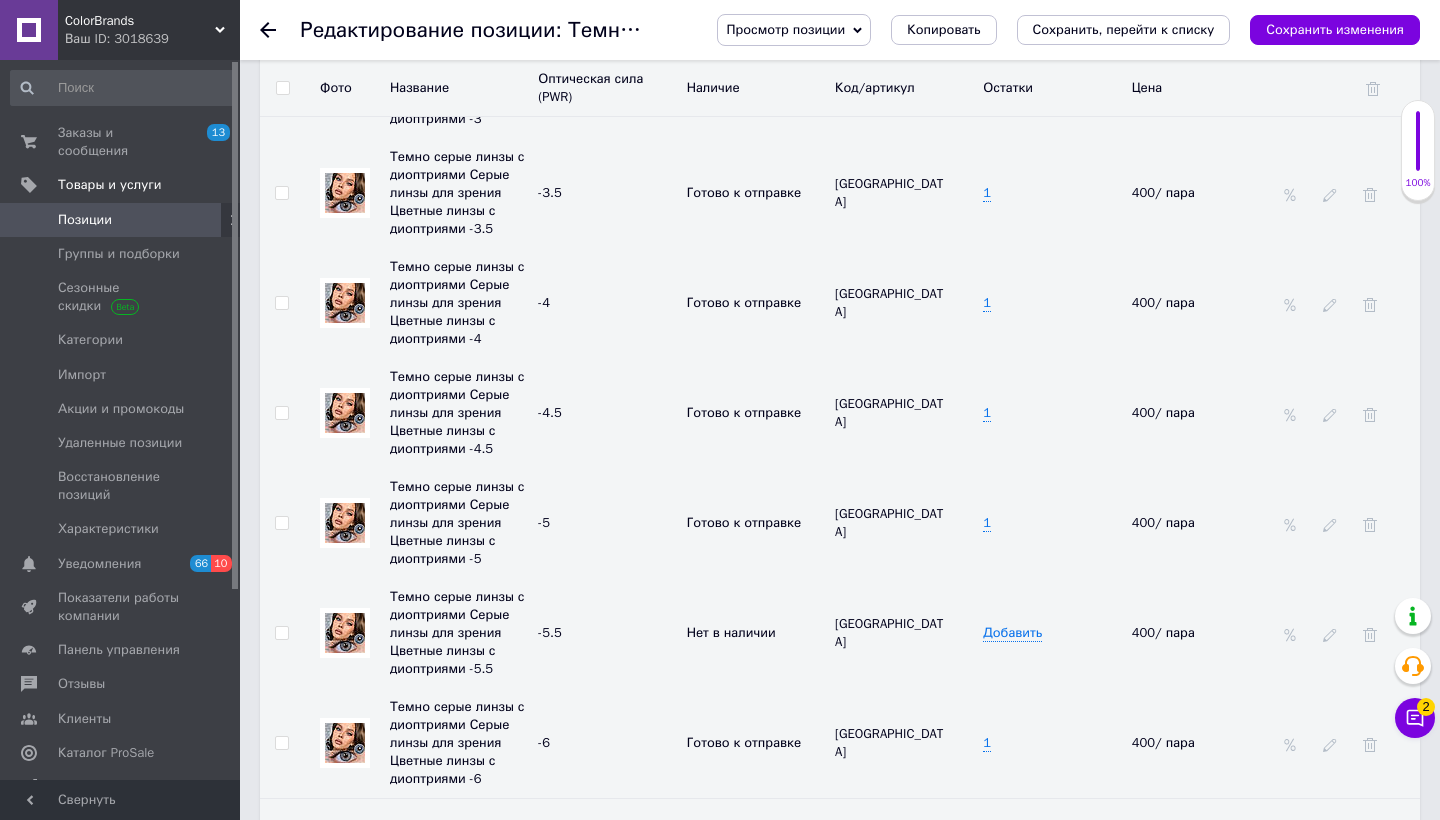 scroll, scrollTop: 3384, scrollLeft: 0, axis: vertical 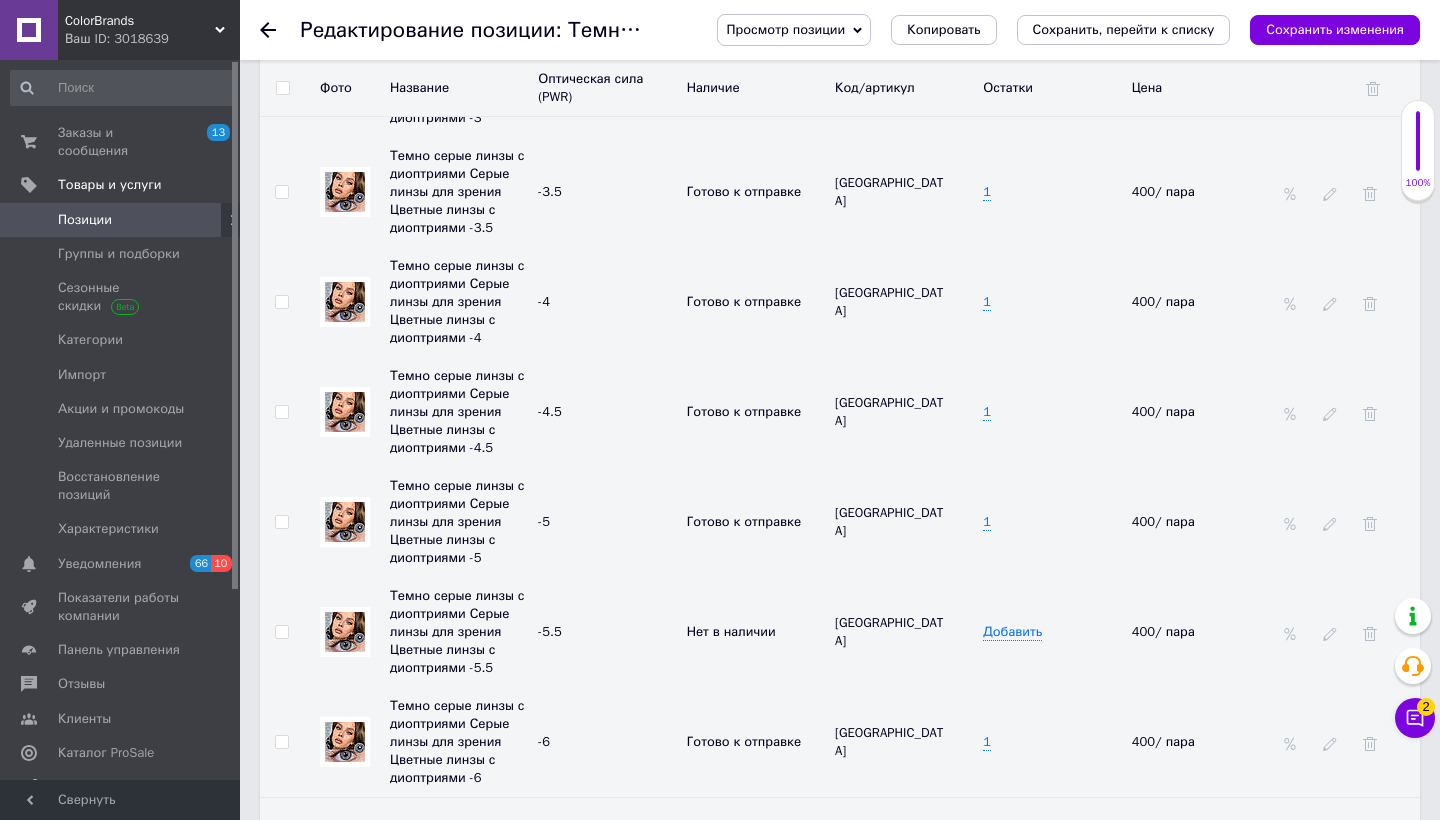 click on "Сохранить изменения" at bounding box center (1335, 29) 